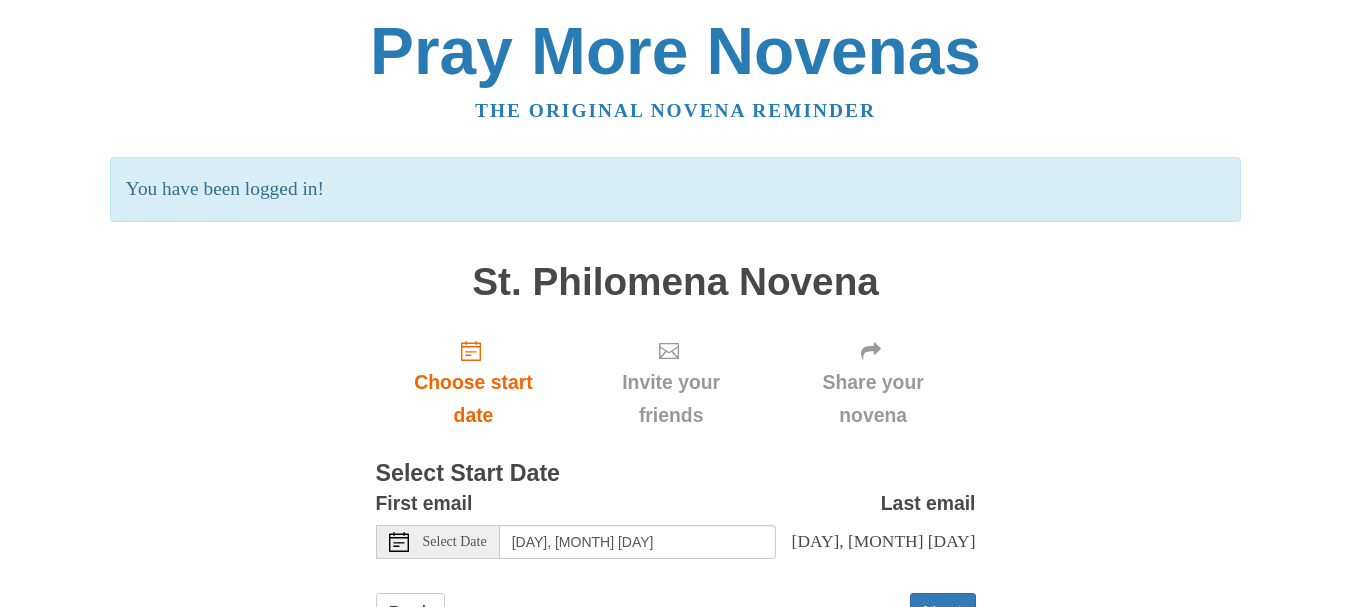 scroll, scrollTop: 0, scrollLeft: 0, axis: both 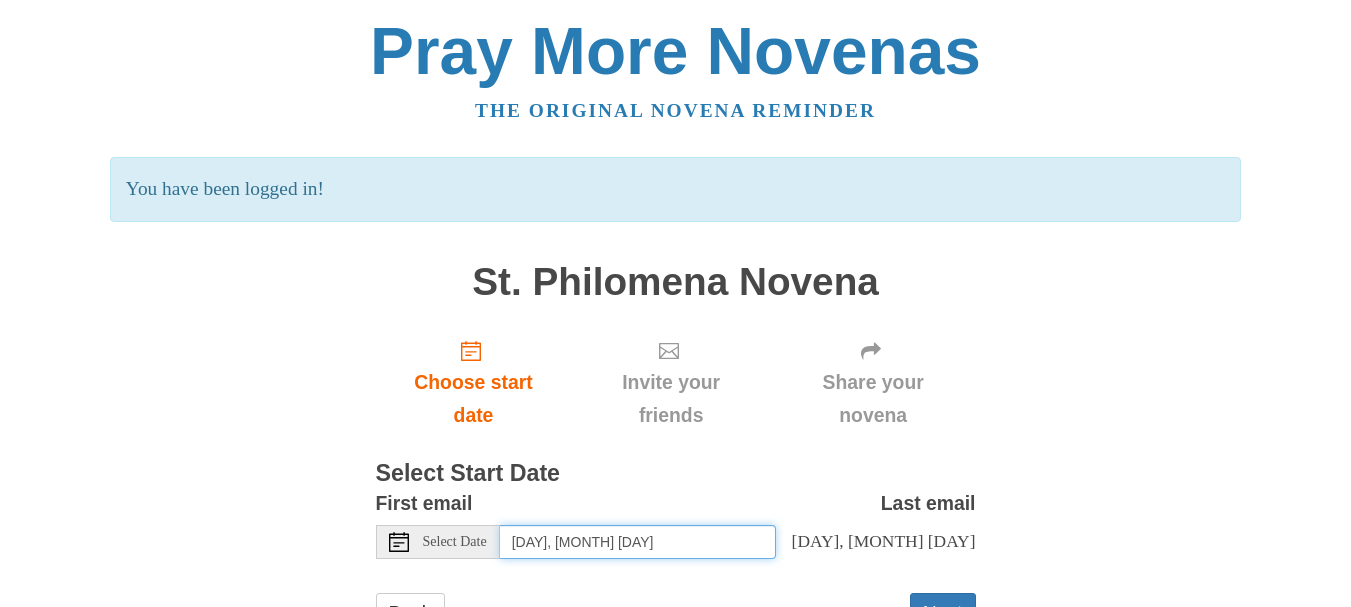 click on "[DAY], [MONTH] [DAY]" at bounding box center [638, 542] 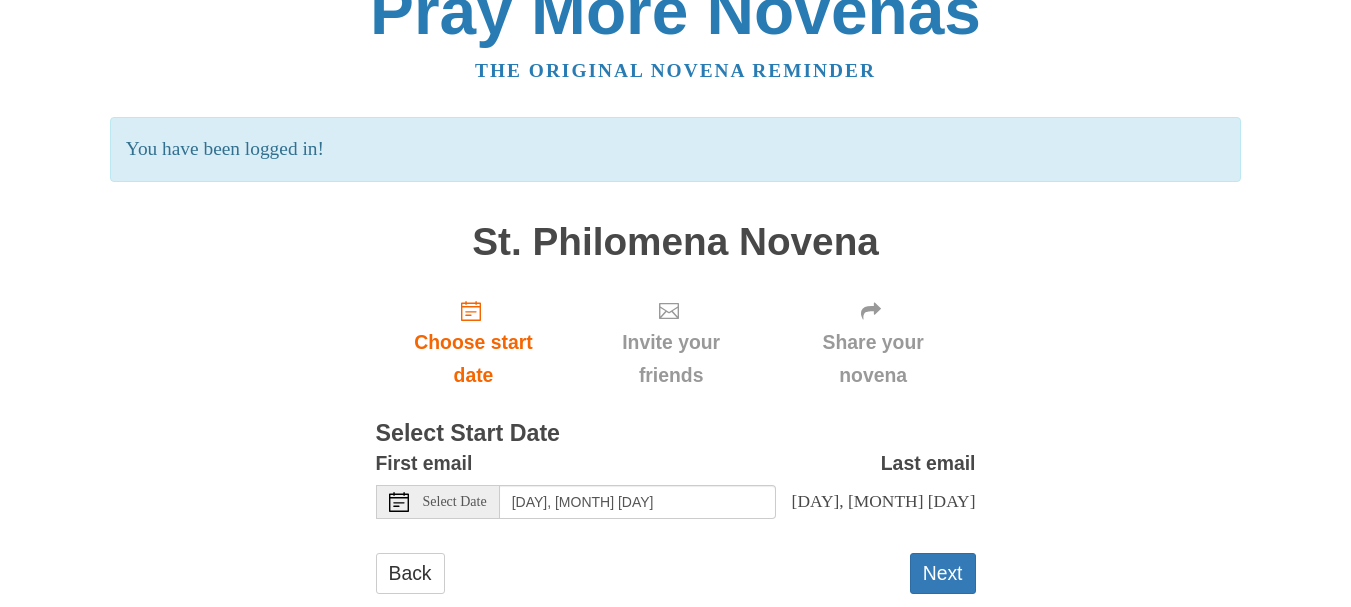 scroll, scrollTop: 85, scrollLeft: 0, axis: vertical 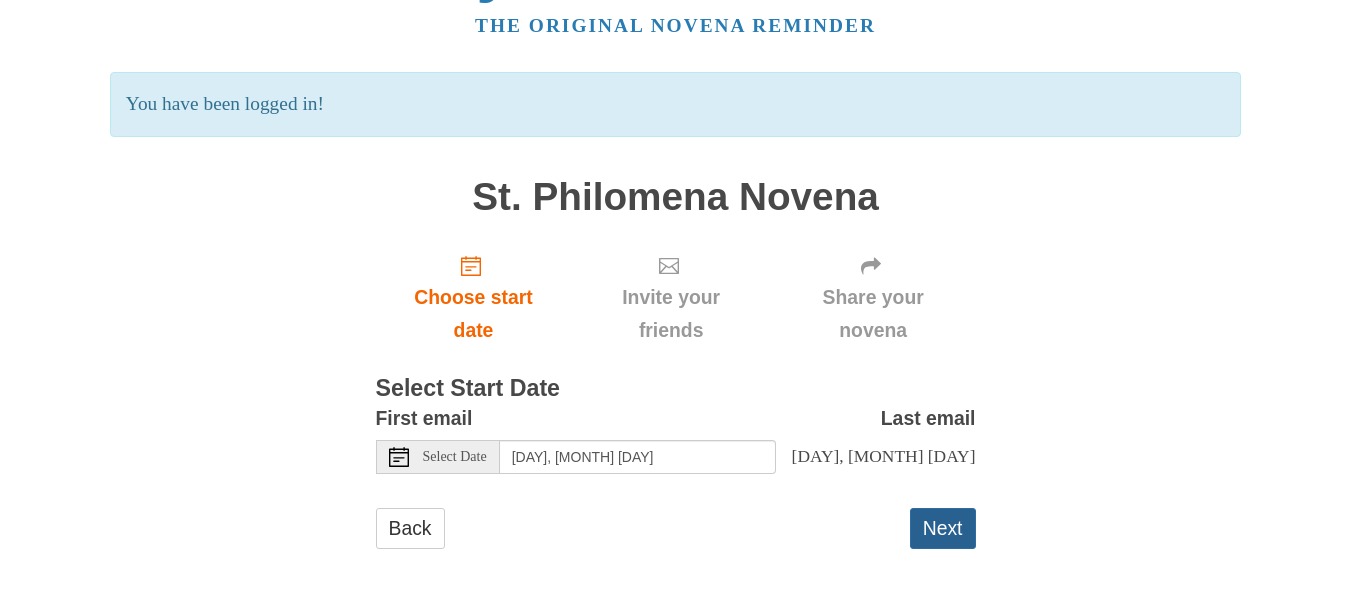 click on "Next" at bounding box center (943, 528) 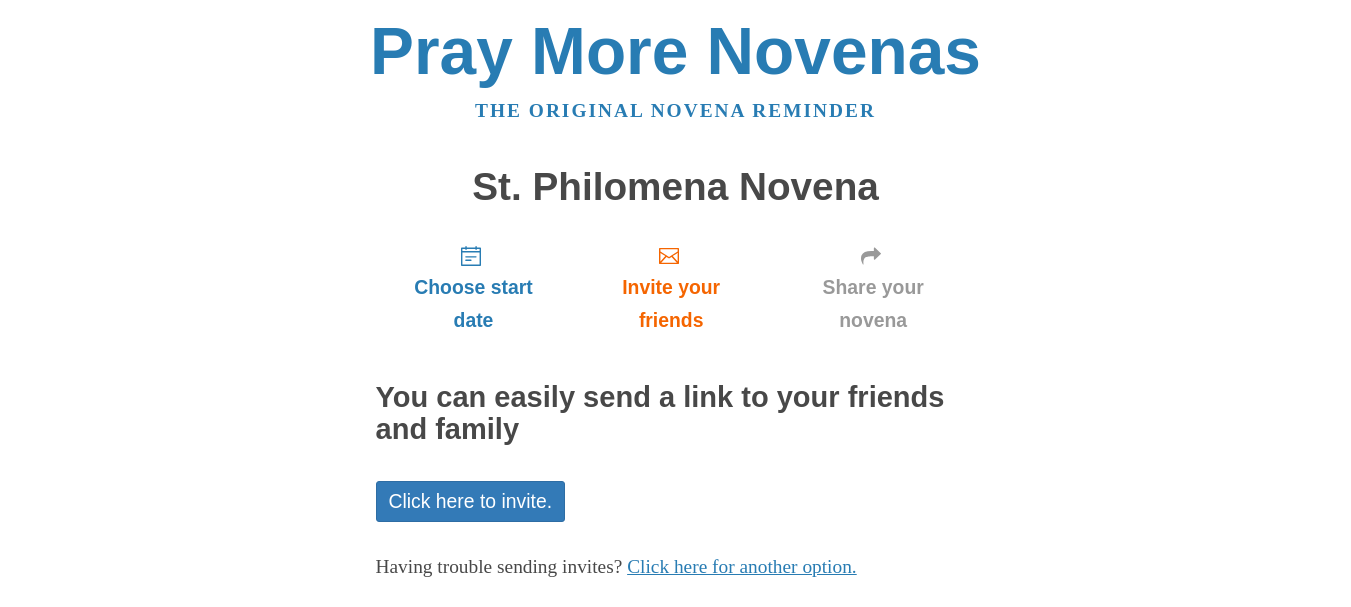 scroll, scrollTop: 0, scrollLeft: 0, axis: both 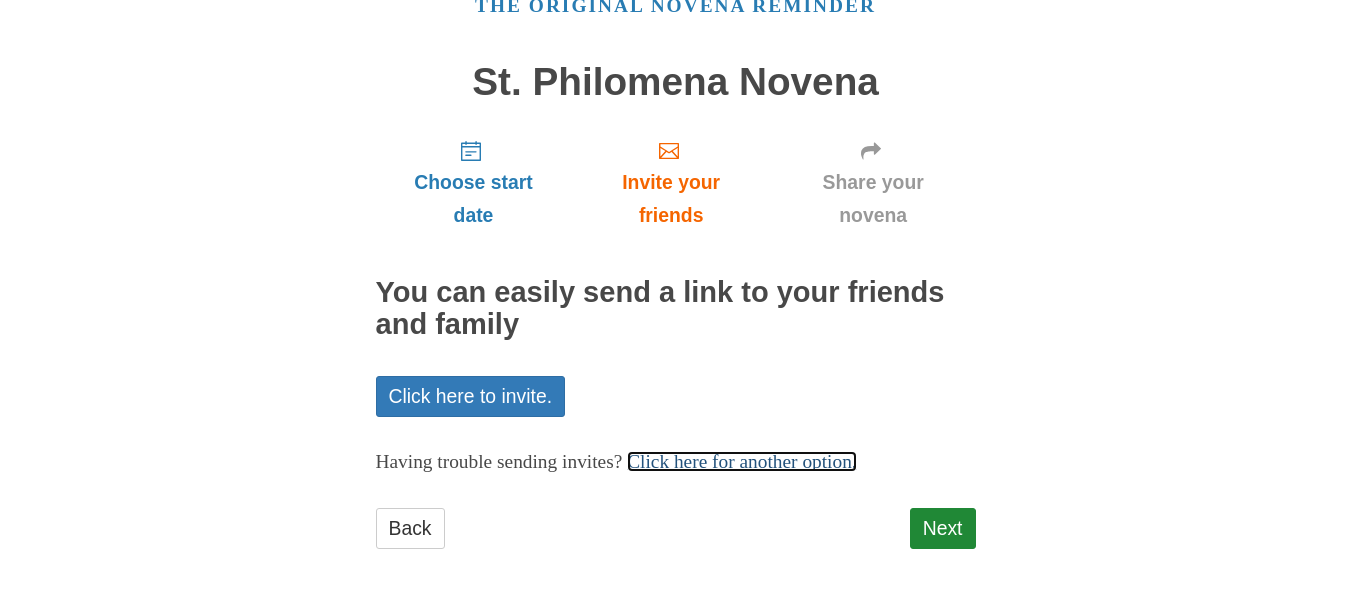 click on "Click here for another option." at bounding box center [742, 461] 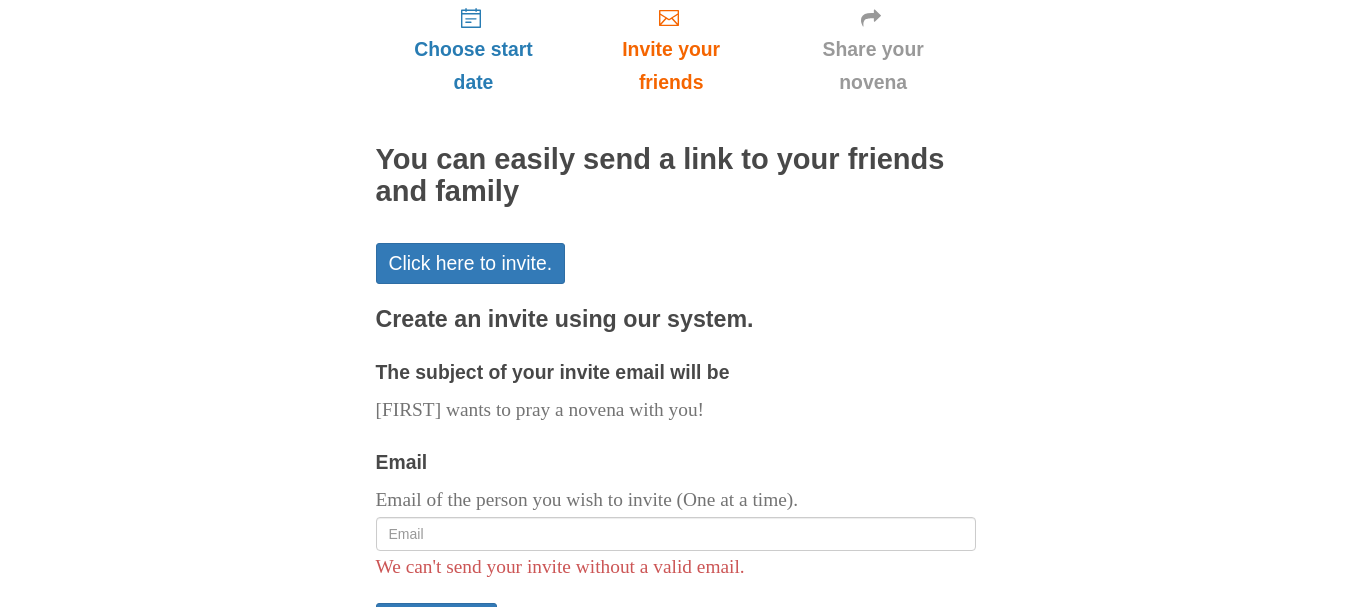 scroll, scrollTop: 332, scrollLeft: 0, axis: vertical 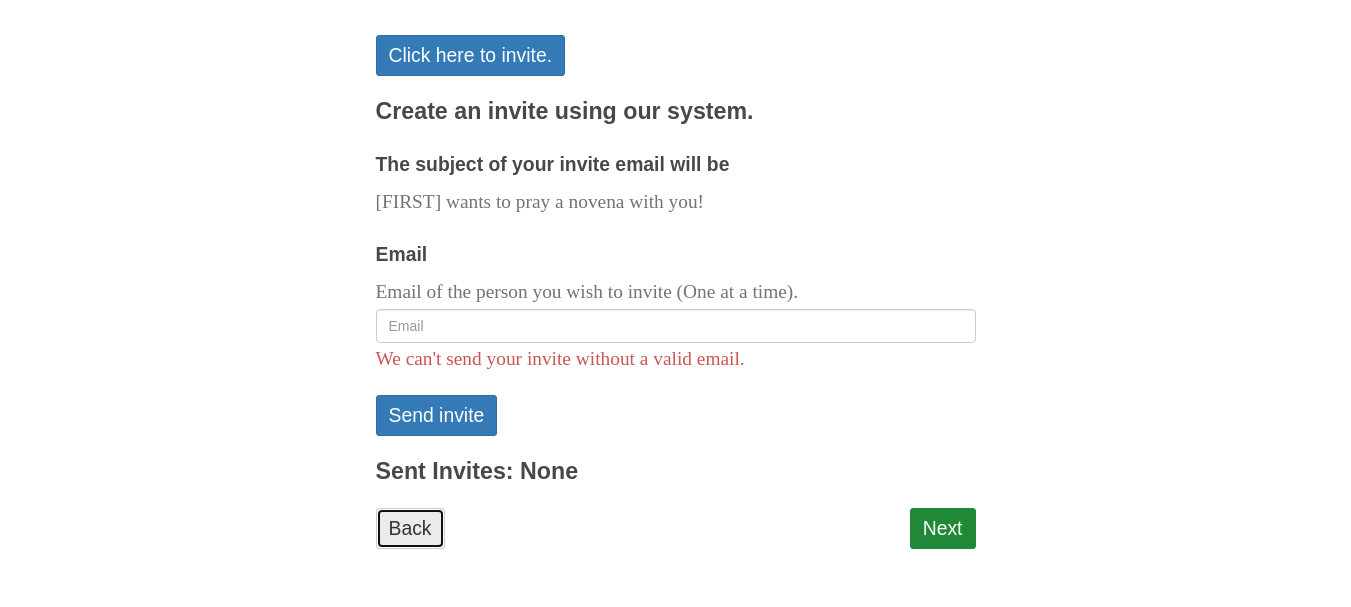 click on "Back" at bounding box center (410, 528) 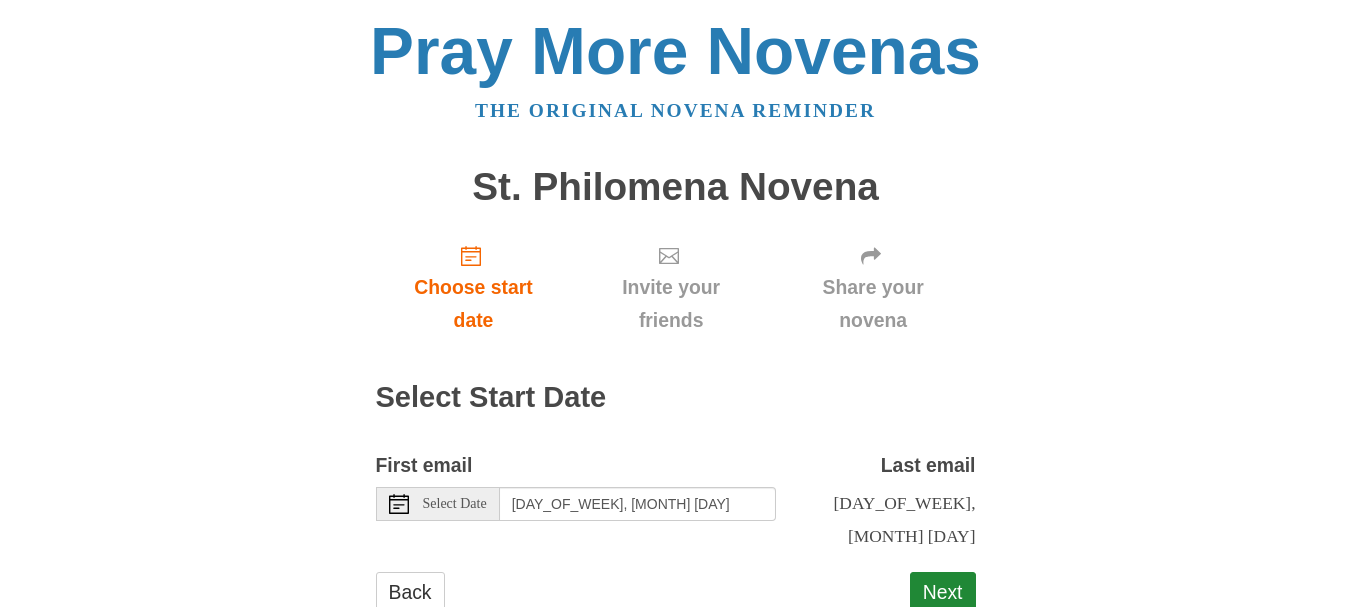 scroll, scrollTop: 0, scrollLeft: 0, axis: both 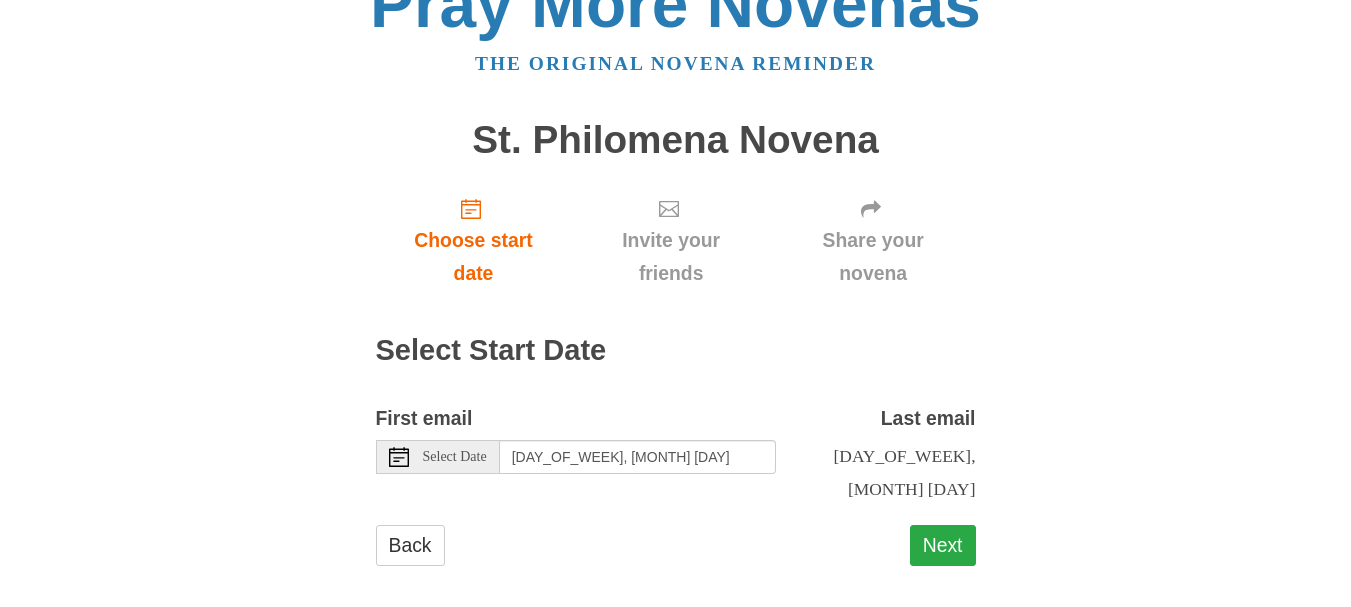 click on "Next" at bounding box center (943, 545) 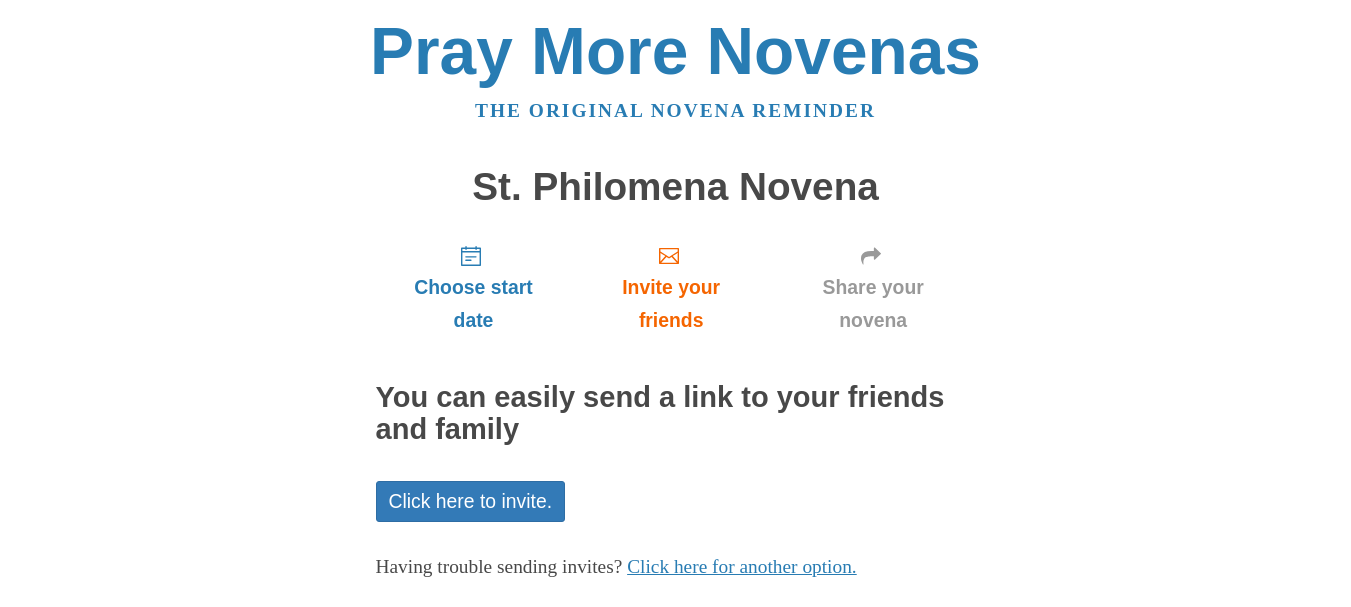 scroll, scrollTop: 0, scrollLeft: 0, axis: both 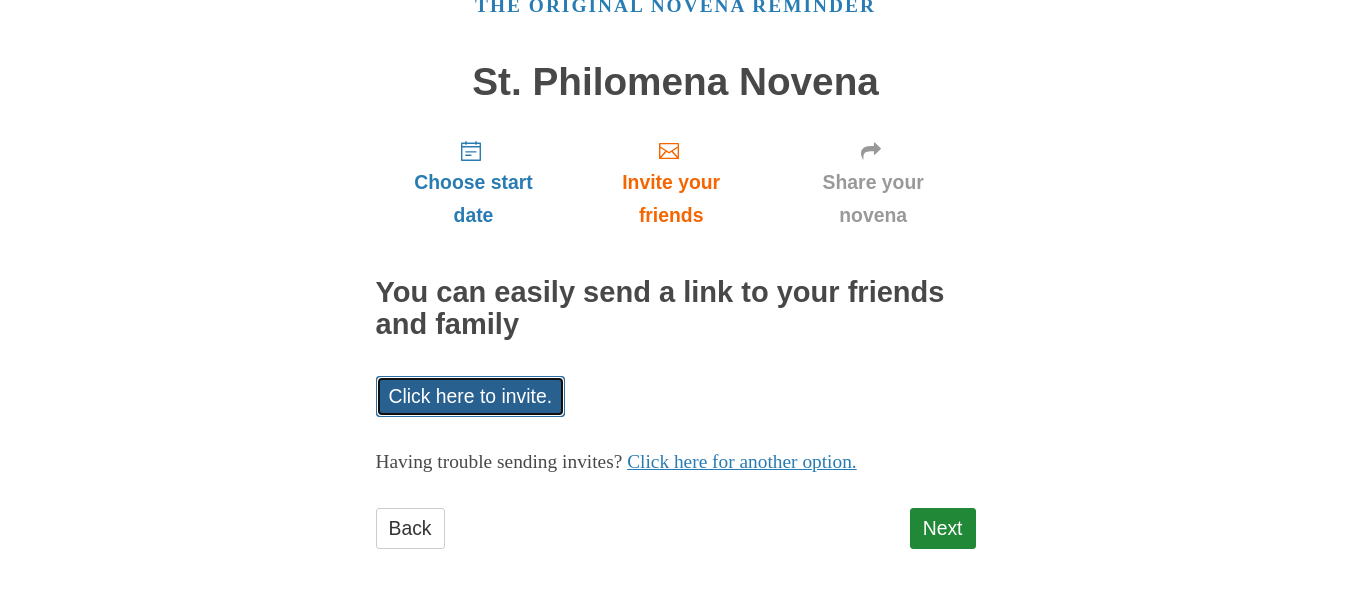 click on "Click here to invite." at bounding box center (471, 396) 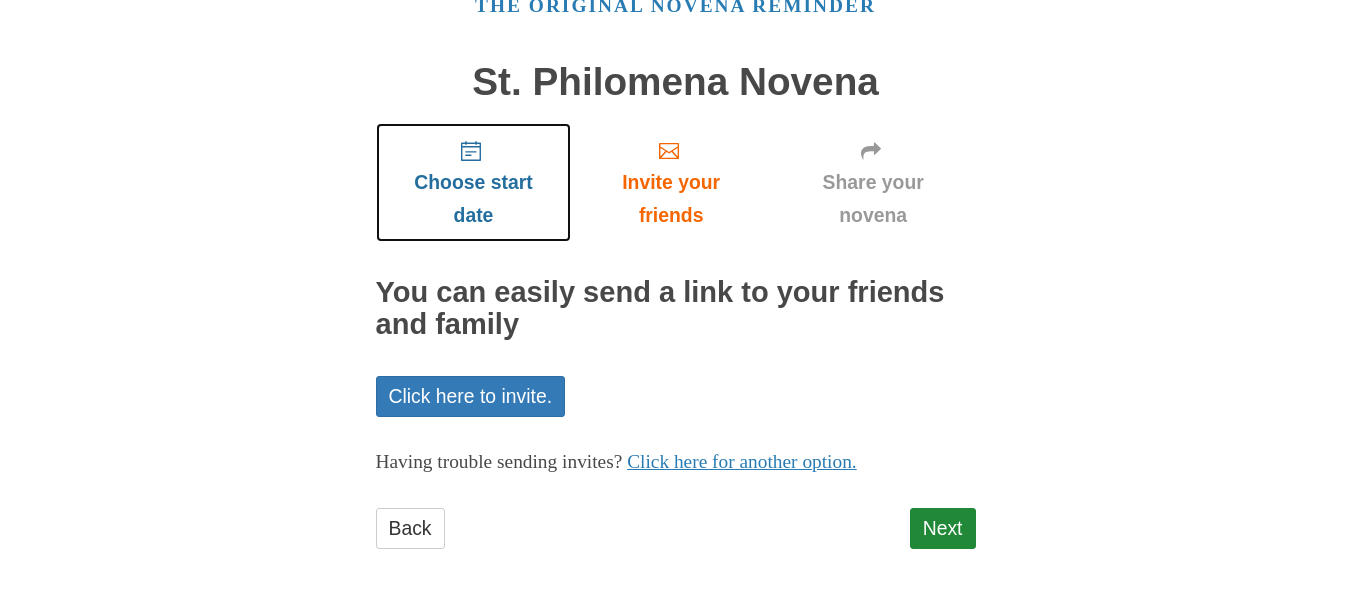 click on "Choose start date" at bounding box center (474, 199) 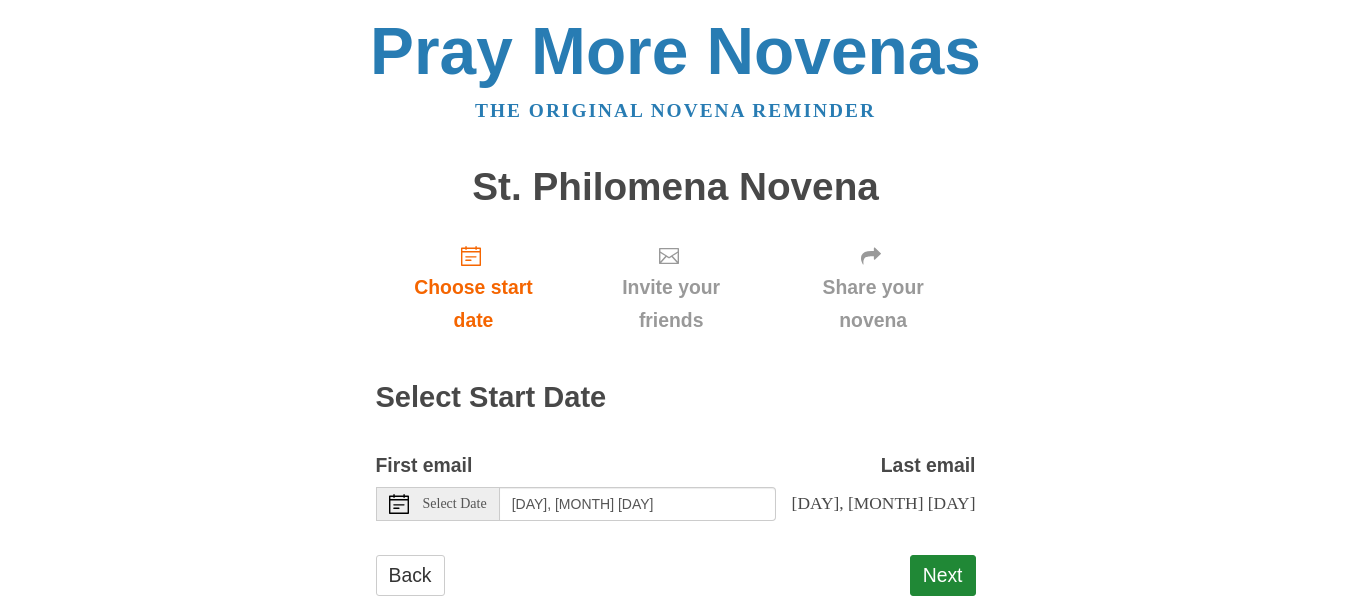 scroll, scrollTop: 0, scrollLeft: 0, axis: both 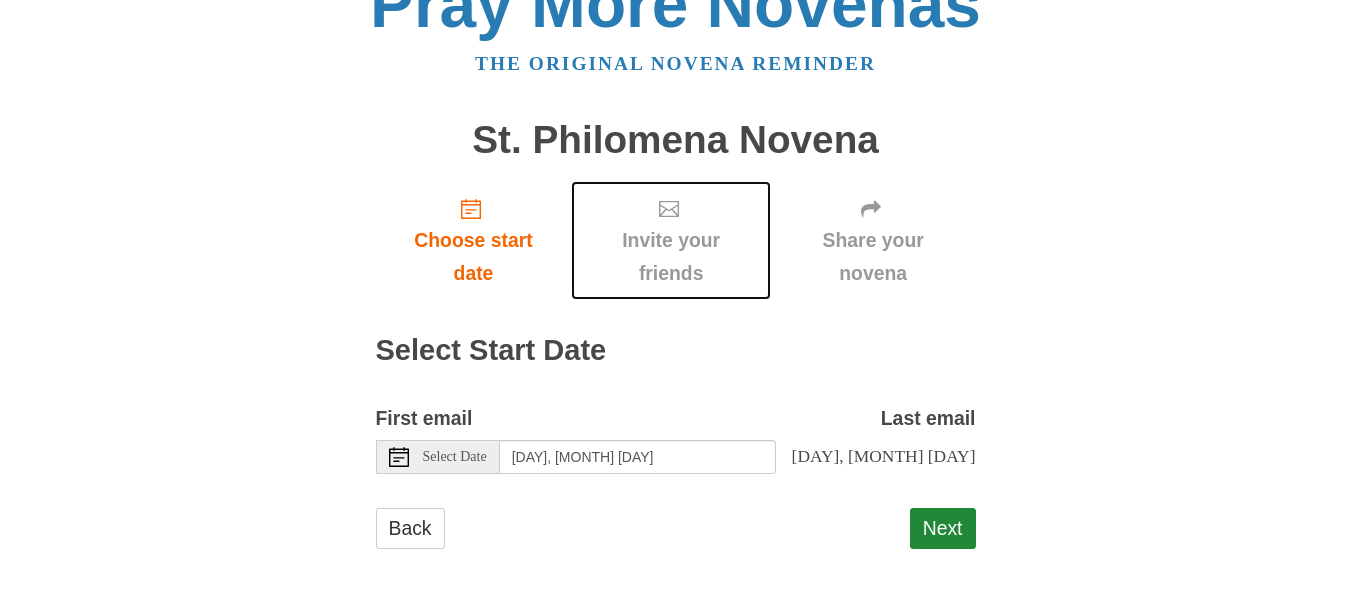 click 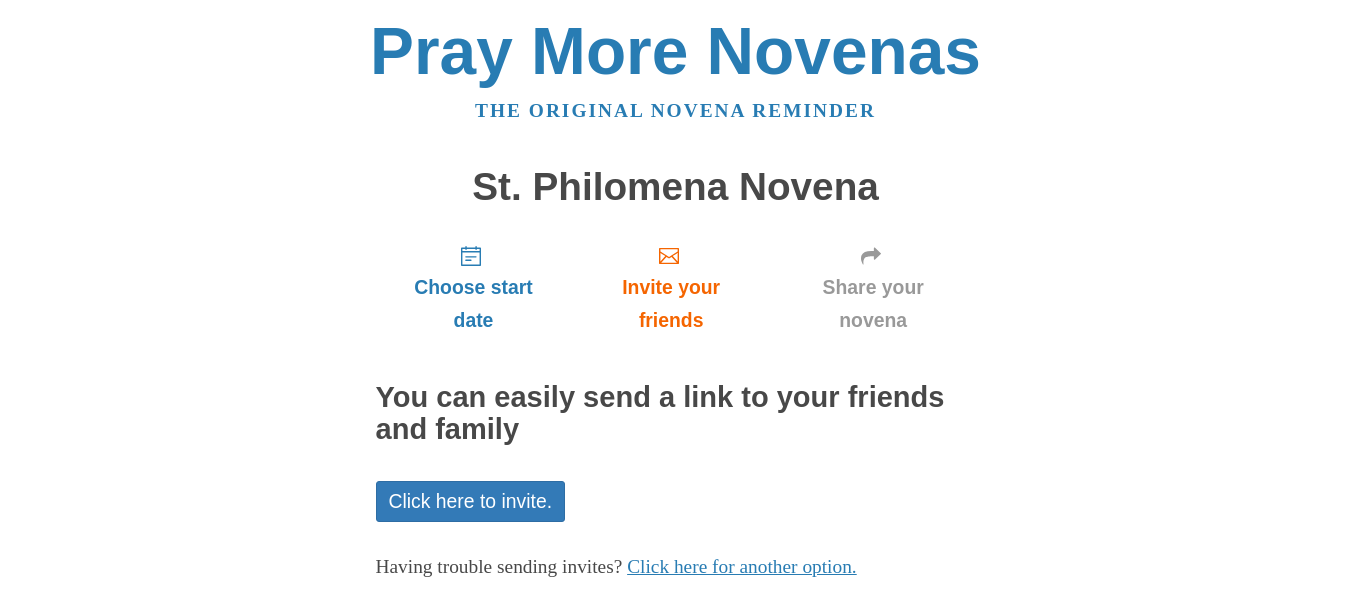 scroll, scrollTop: 0, scrollLeft: 0, axis: both 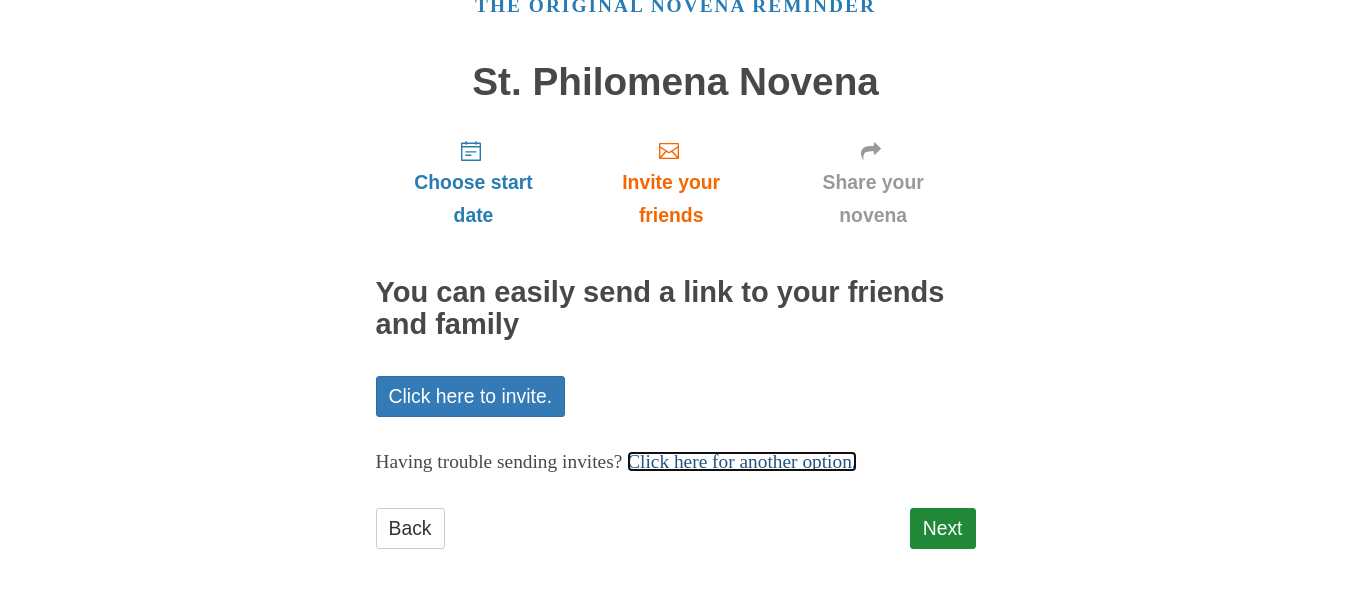 click on "Click here for another option." at bounding box center (742, 461) 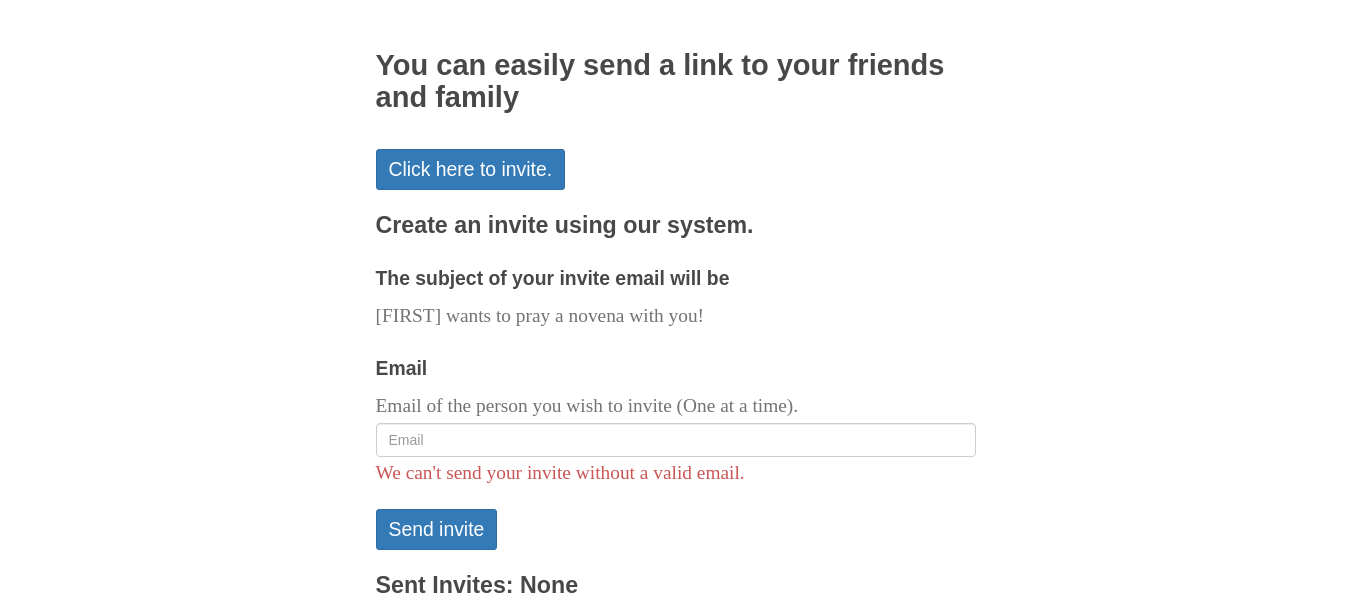 scroll, scrollTop: 446, scrollLeft: 0, axis: vertical 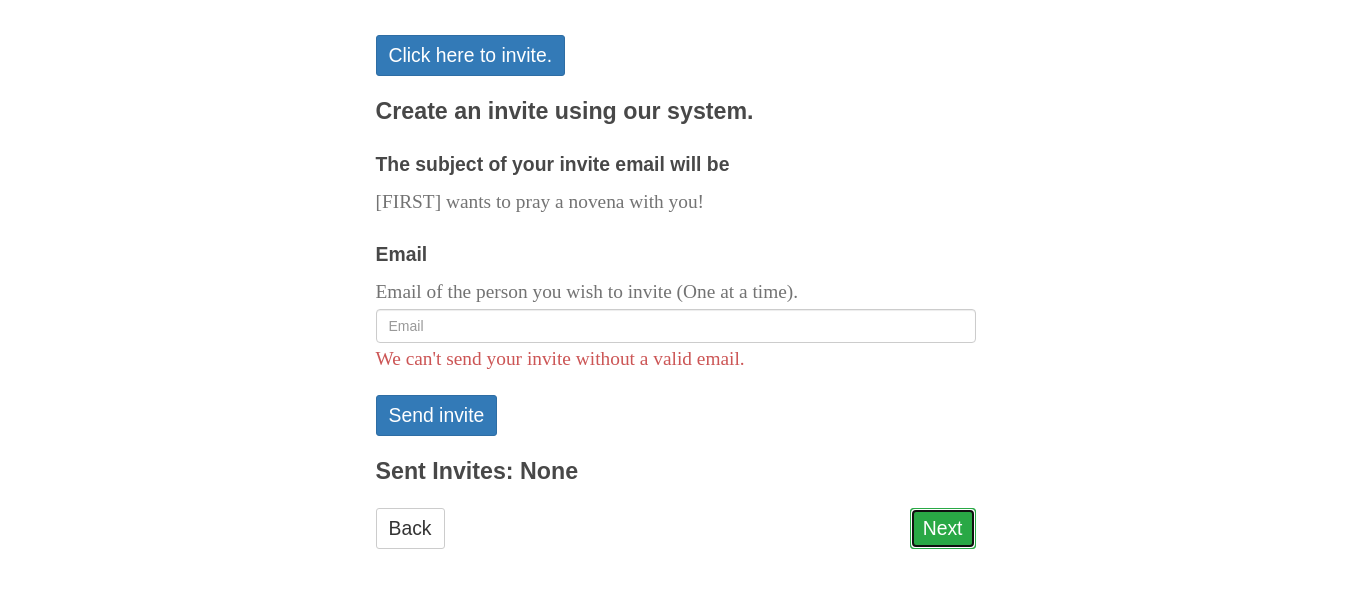 click on "Next" at bounding box center [943, 528] 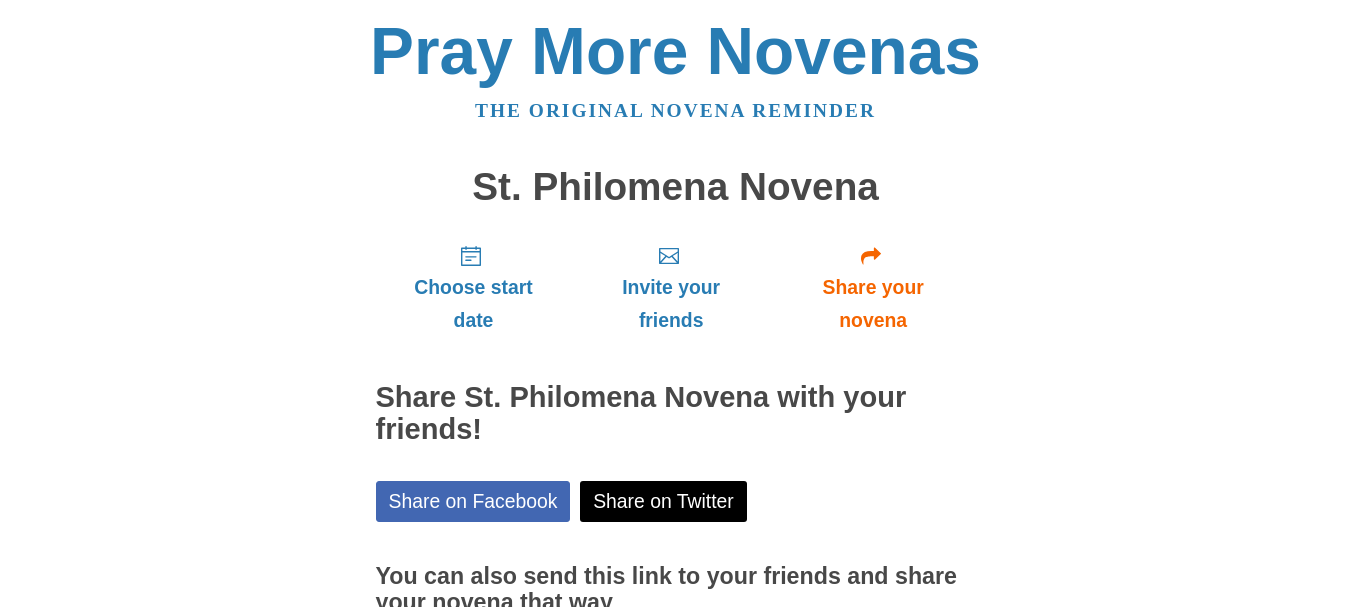 scroll, scrollTop: 0, scrollLeft: 0, axis: both 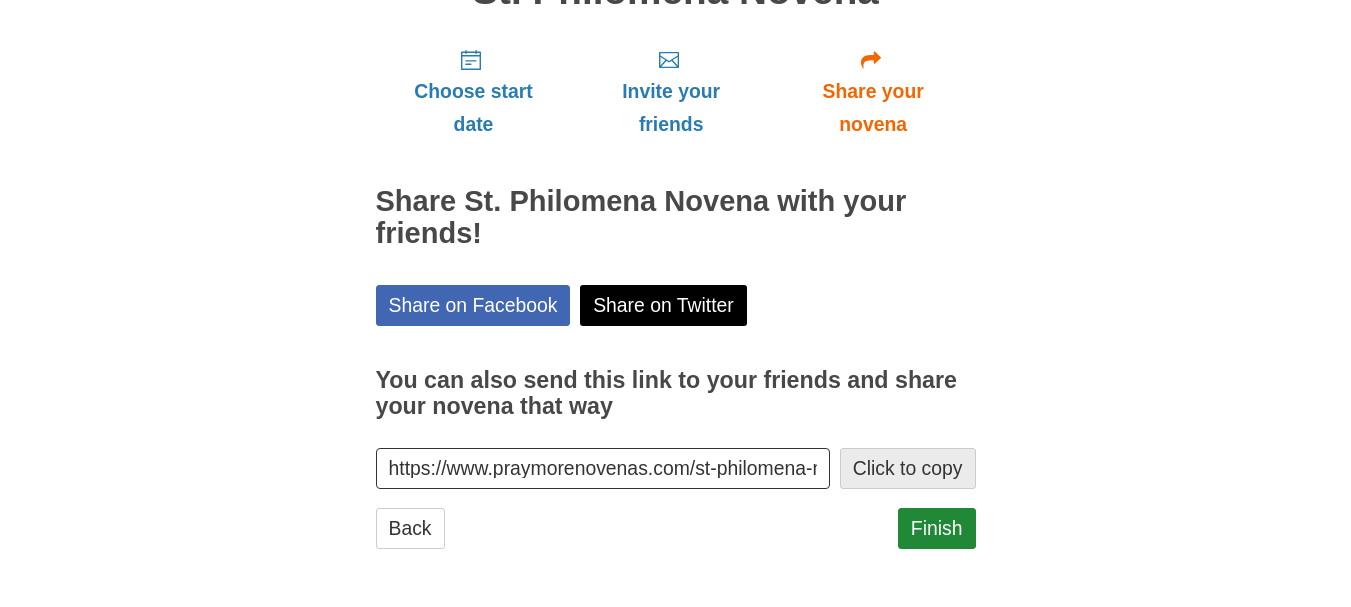 click on "Click to copy" at bounding box center (908, 468) 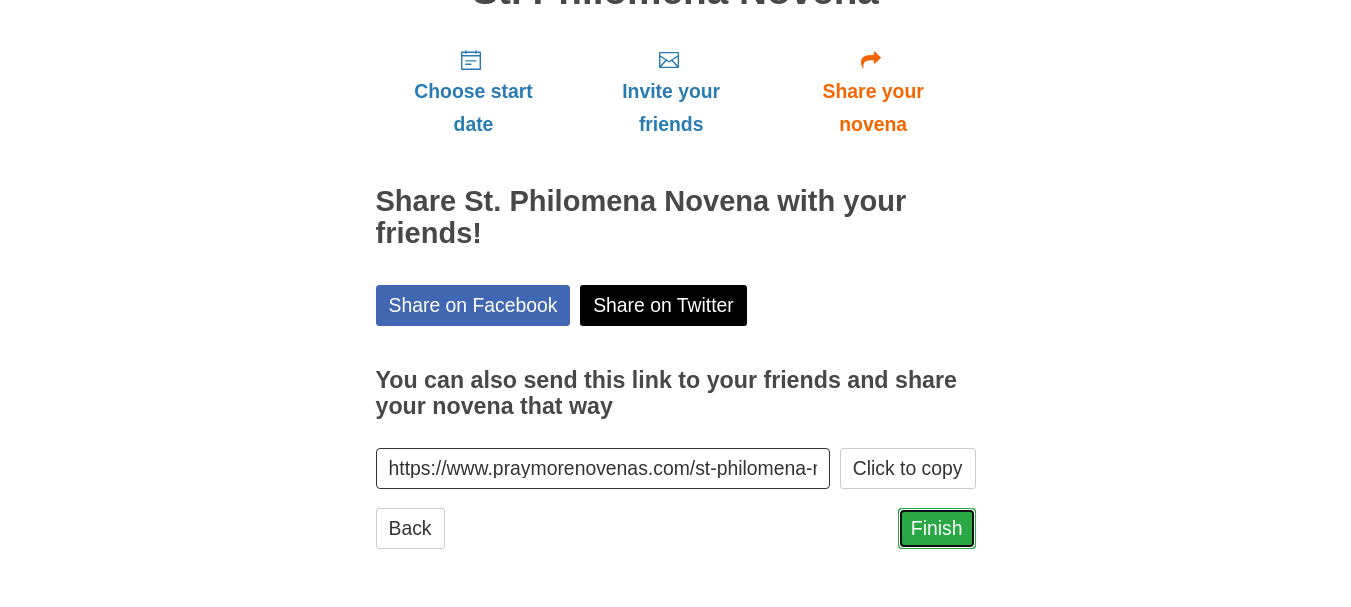 click on "Finish" at bounding box center (937, 528) 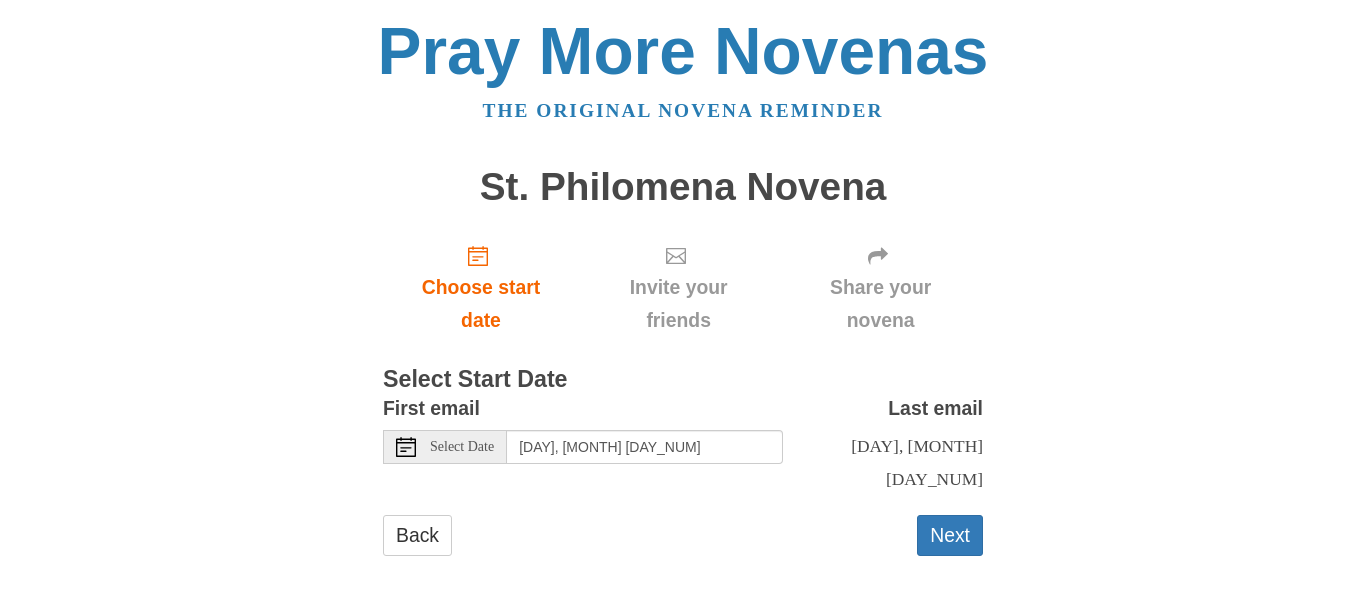 scroll, scrollTop: 0, scrollLeft: 0, axis: both 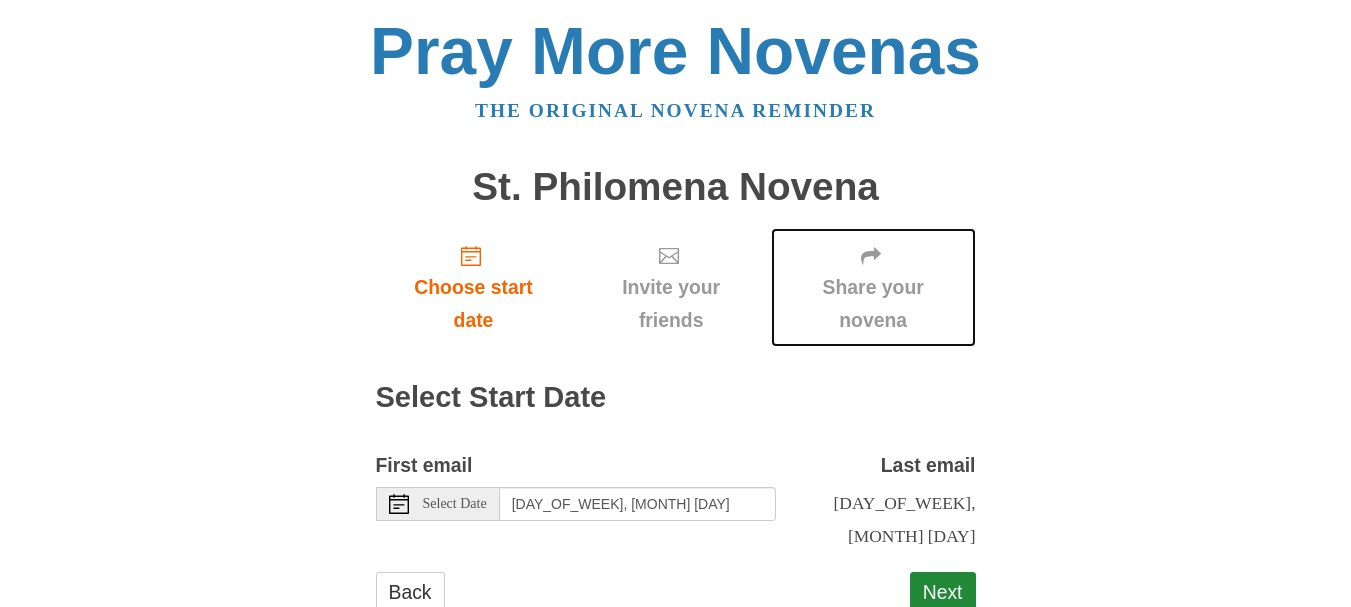 click on "Share your novena" at bounding box center (873, 304) 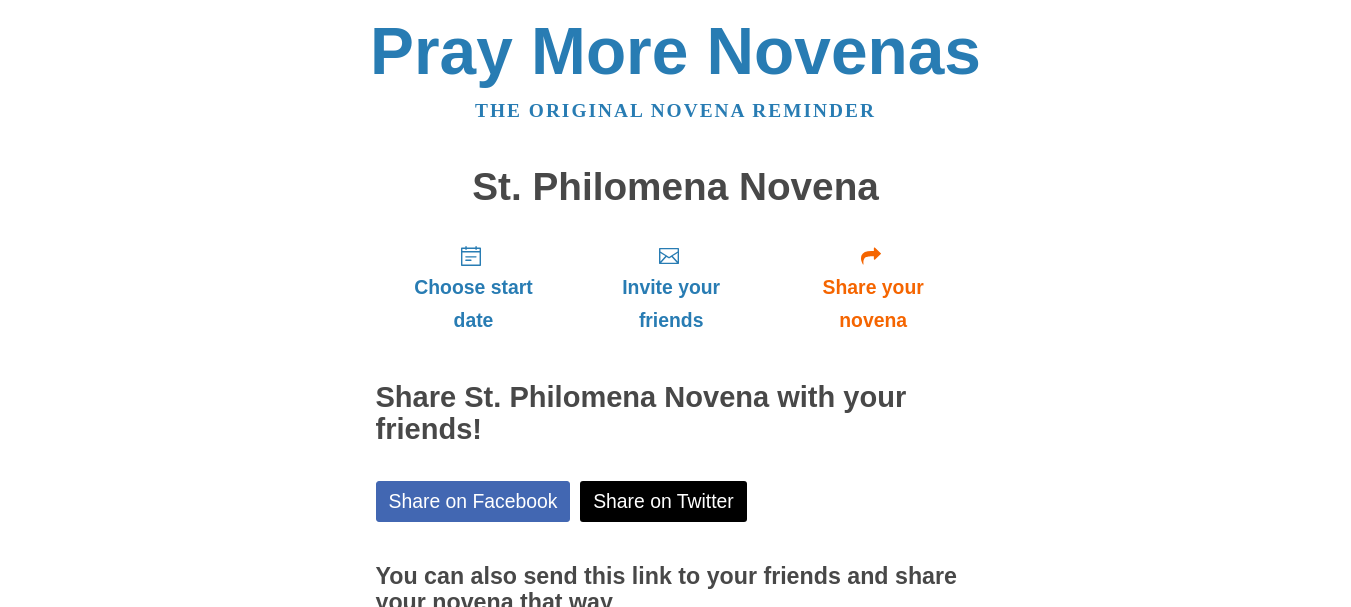 scroll, scrollTop: 196, scrollLeft: 0, axis: vertical 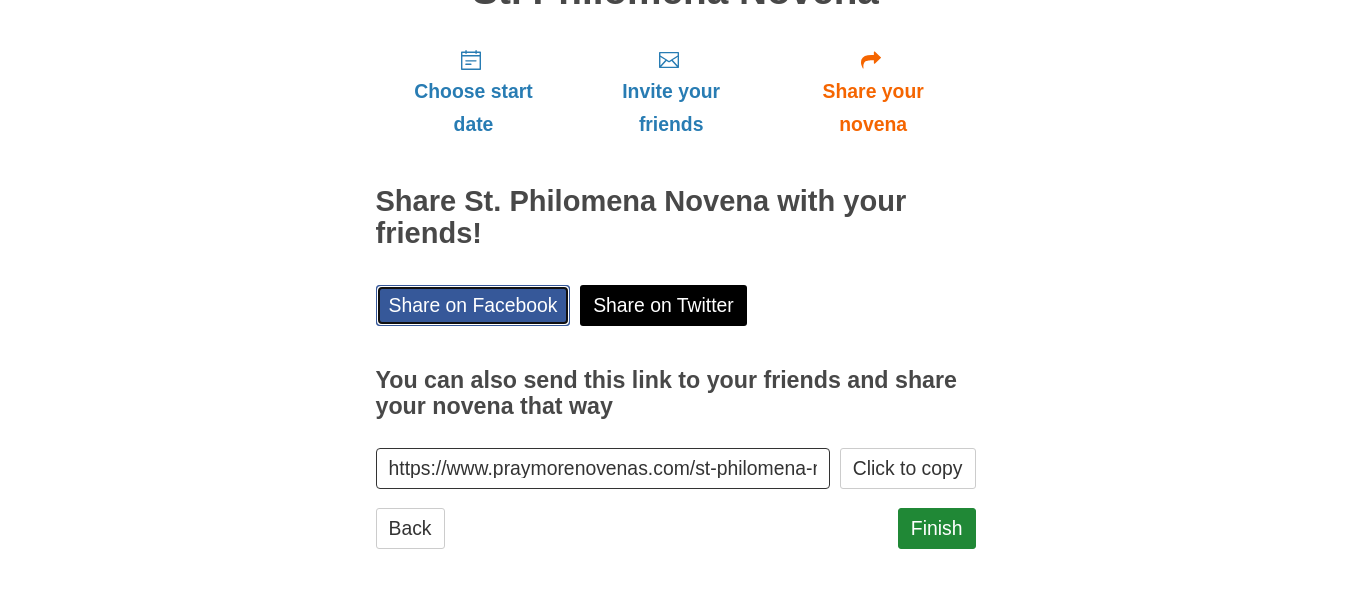 click on "Share on Facebook" at bounding box center [473, 305] 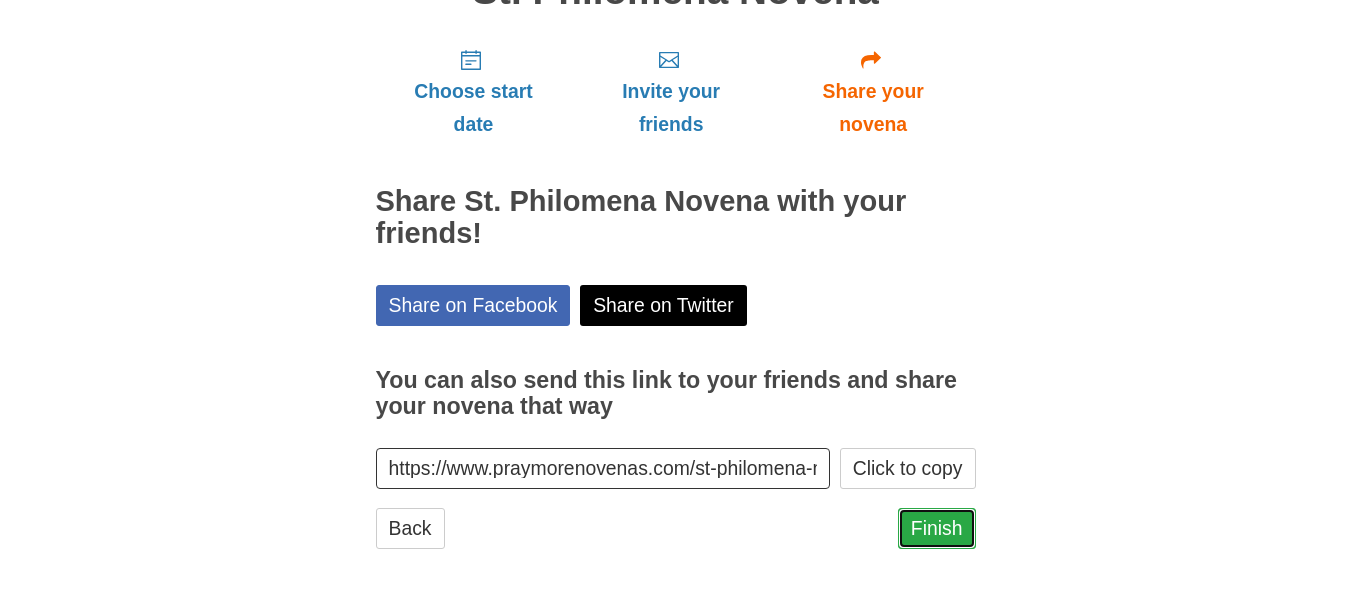 click on "Finish" at bounding box center [937, 528] 